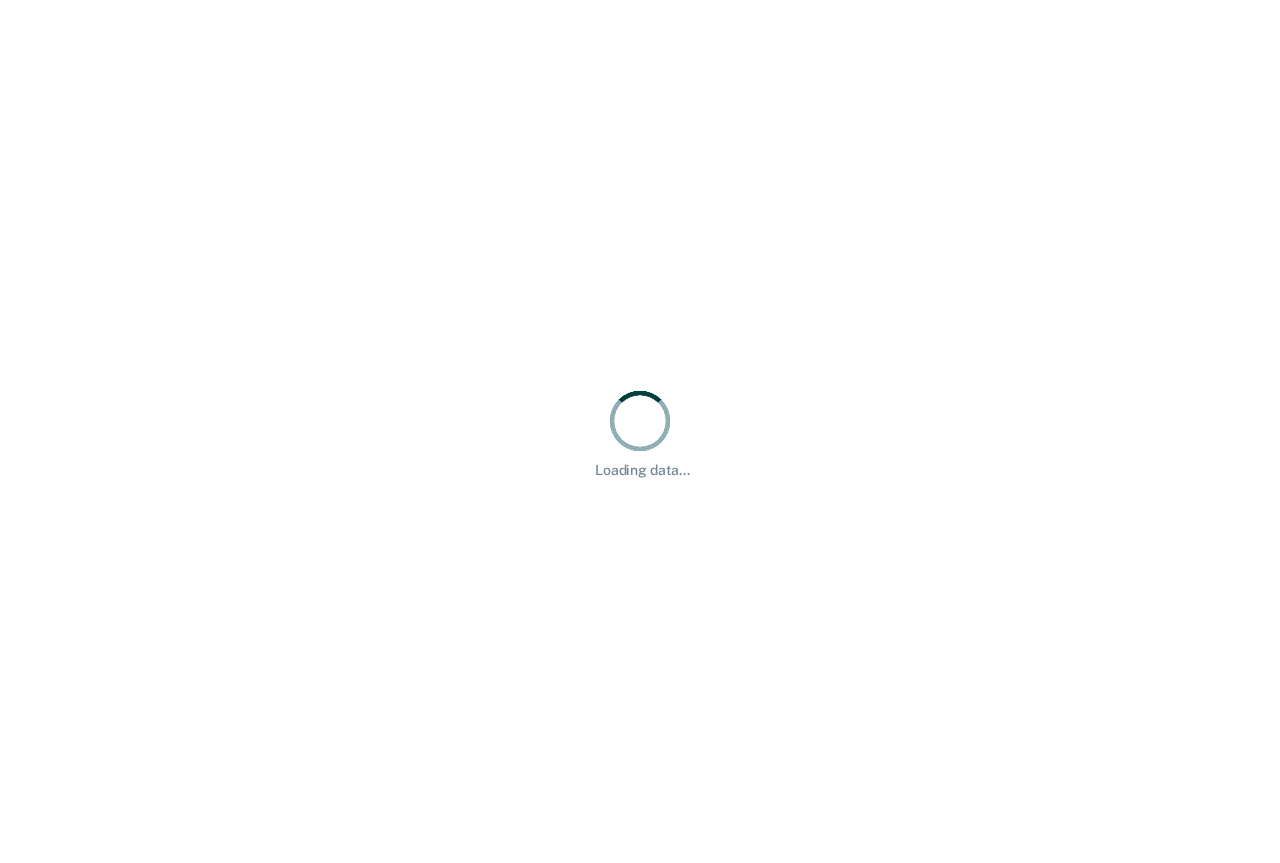 scroll, scrollTop: 0, scrollLeft: 0, axis: both 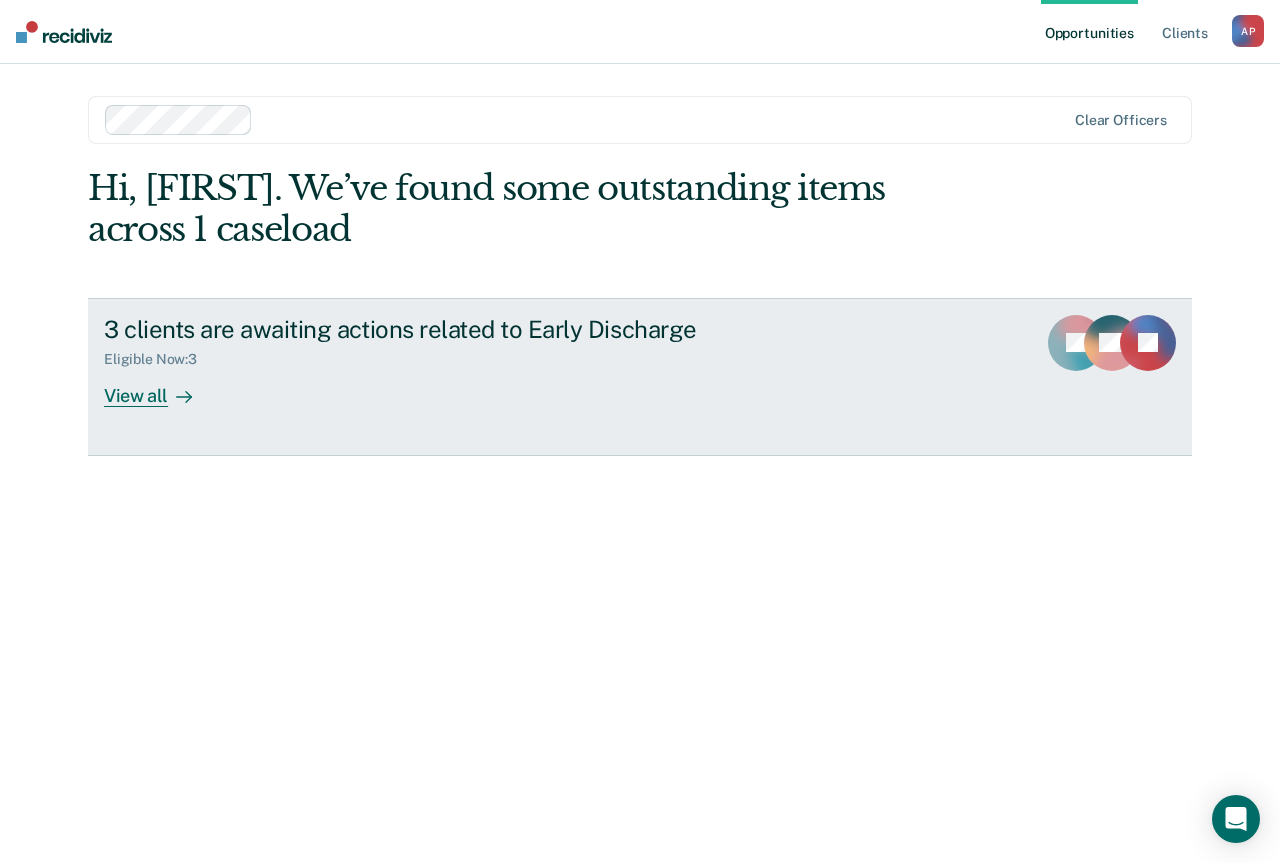 click on "View all" at bounding box center [160, 387] 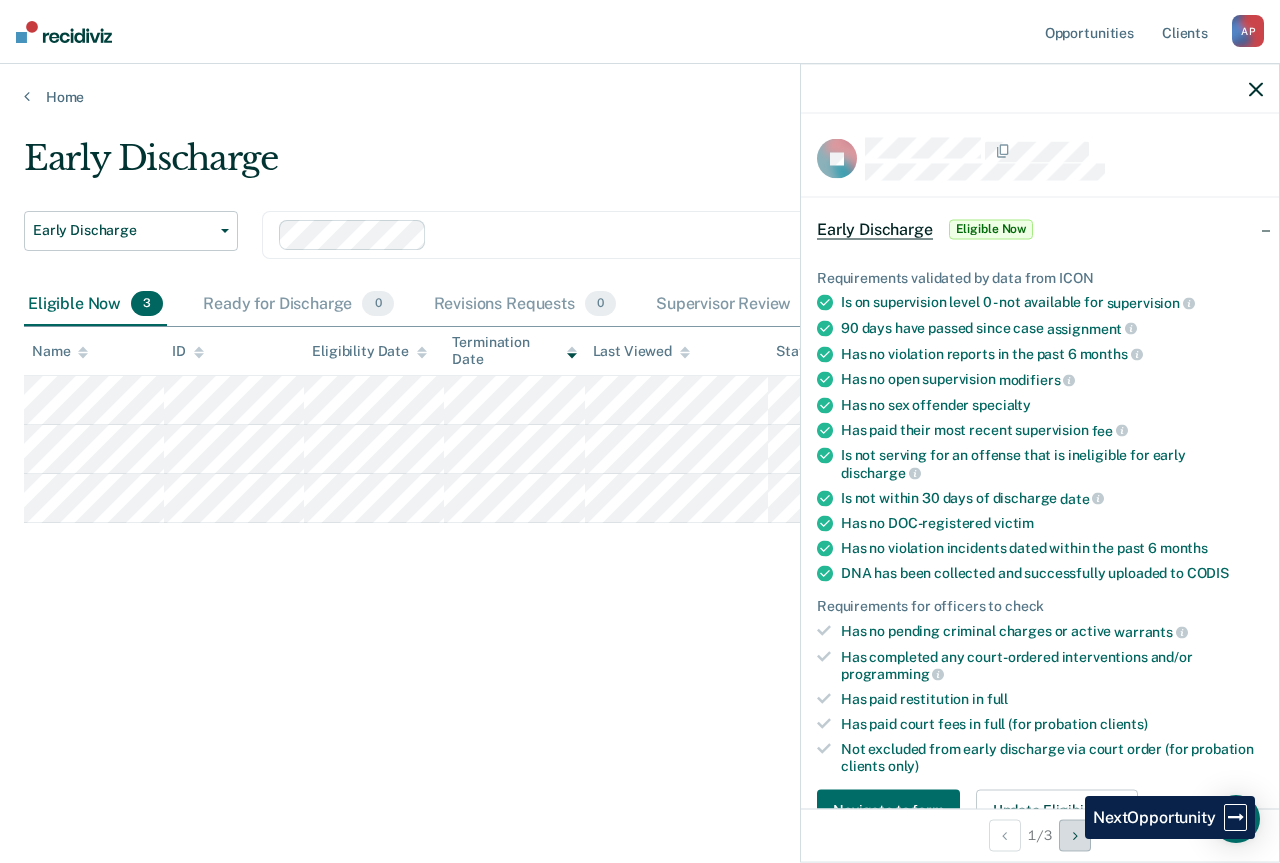 click at bounding box center [1075, 835] 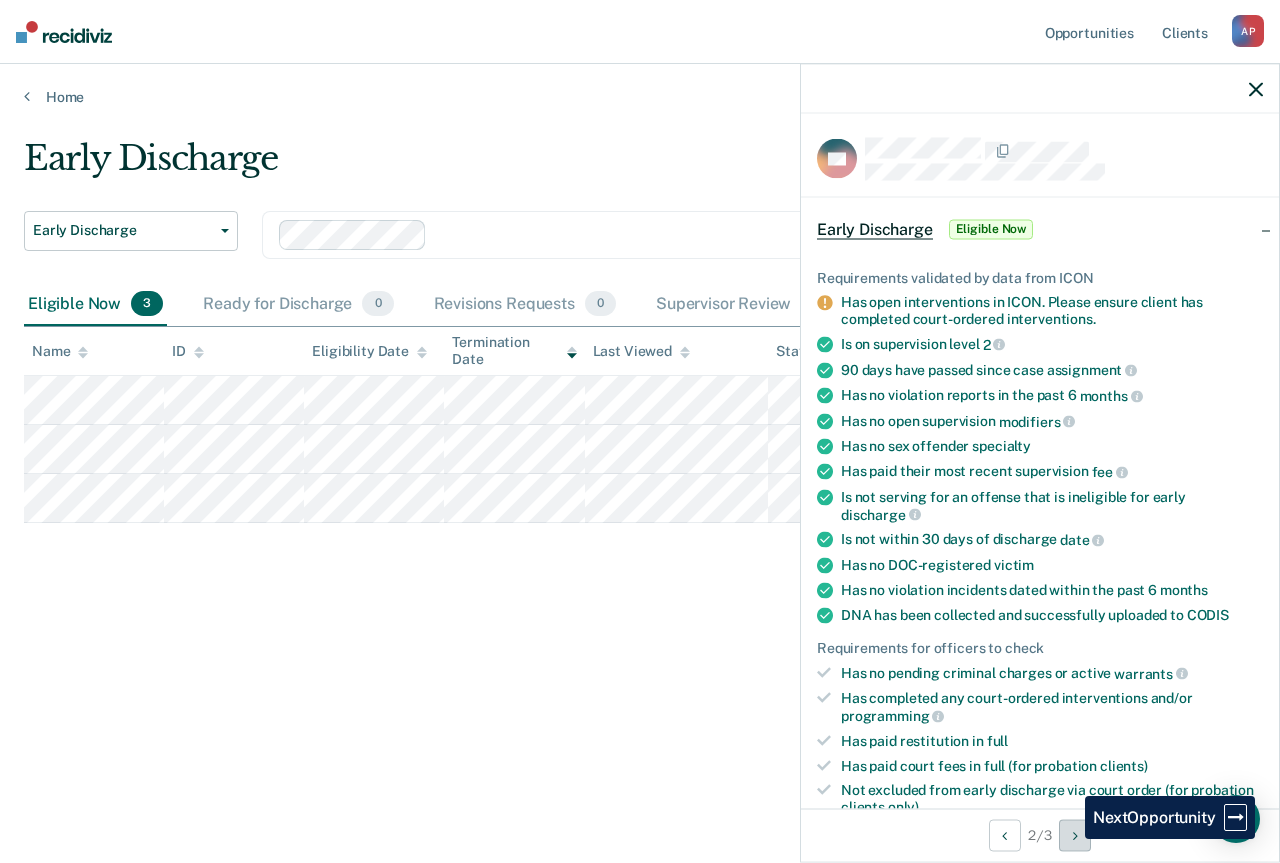click at bounding box center (1075, 835) 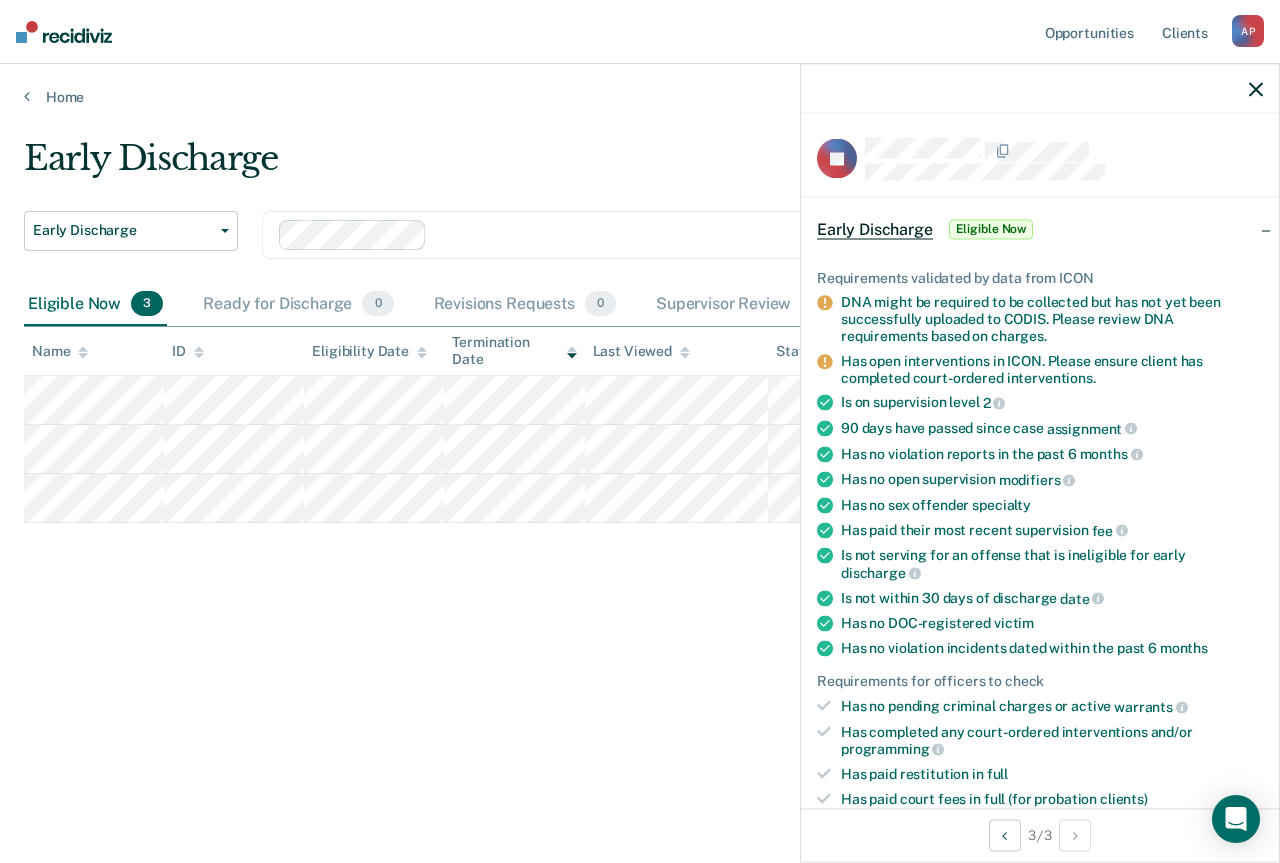 click at bounding box center [1256, 89] 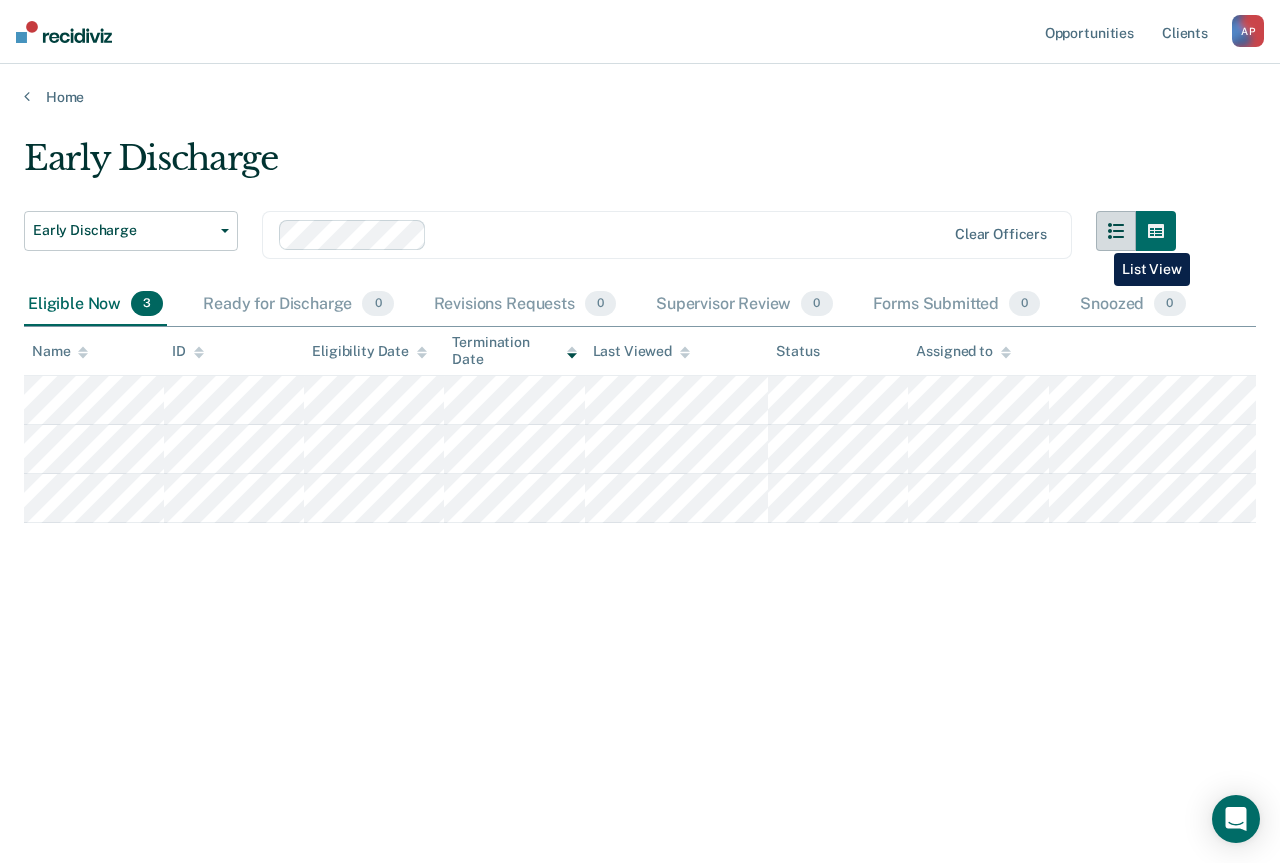 click at bounding box center (1116, 231) 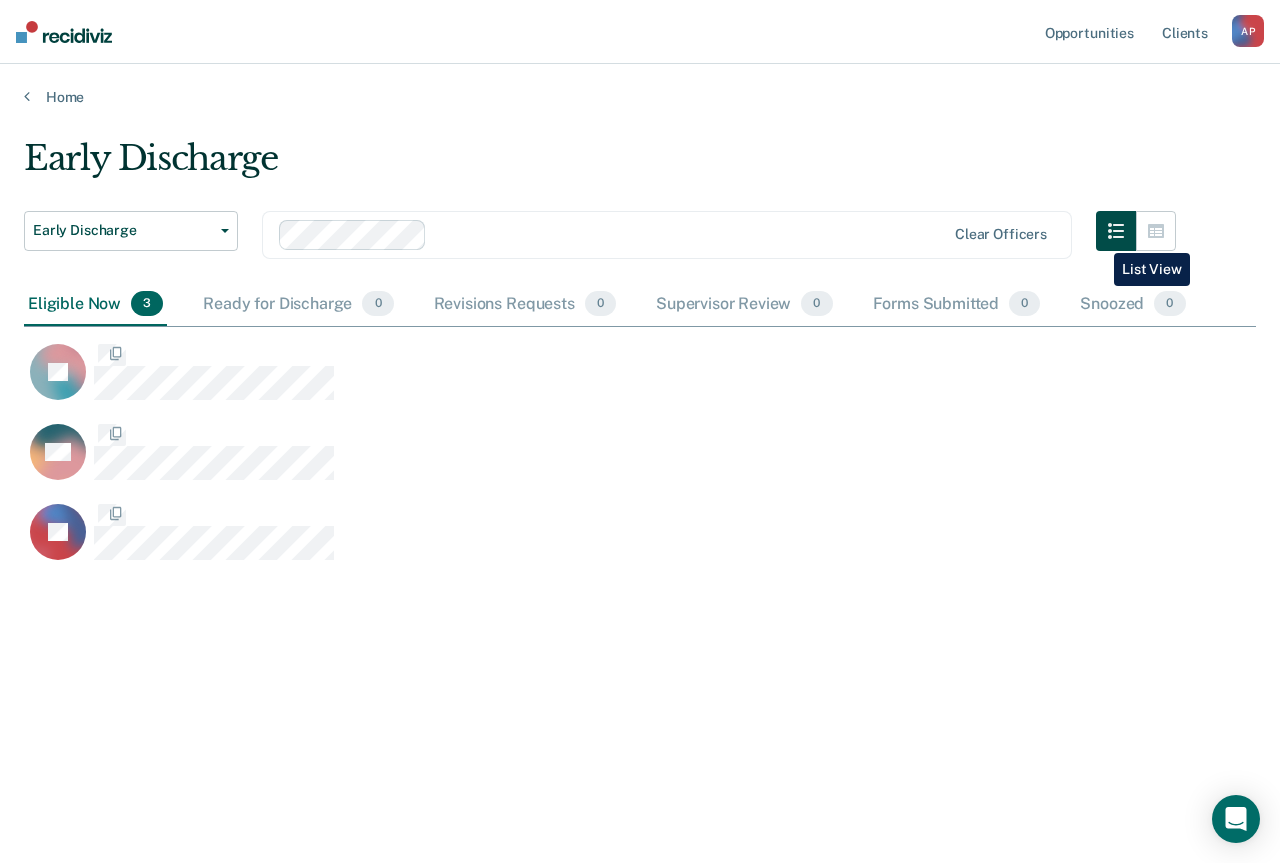 scroll, scrollTop: 16, scrollLeft: 16, axis: both 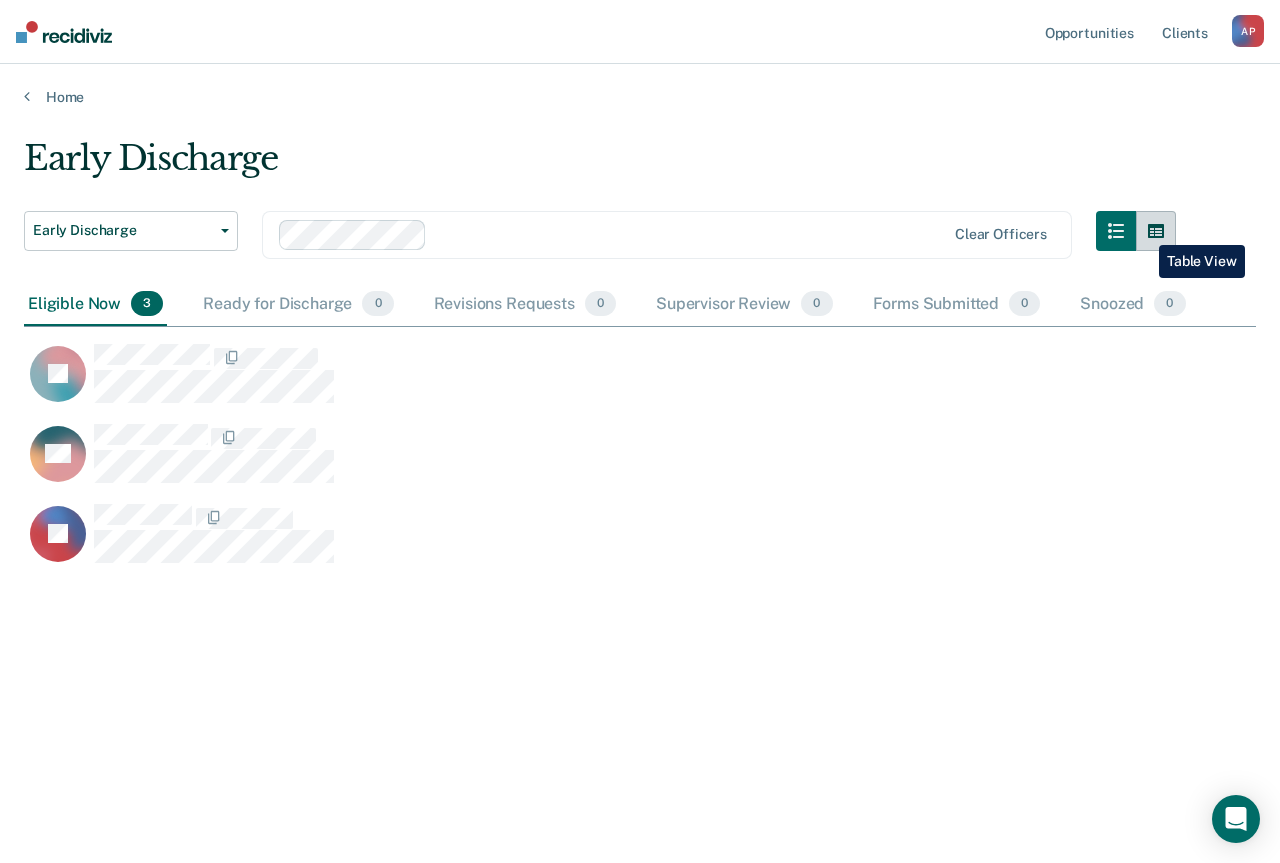 click at bounding box center [1156, 231] 